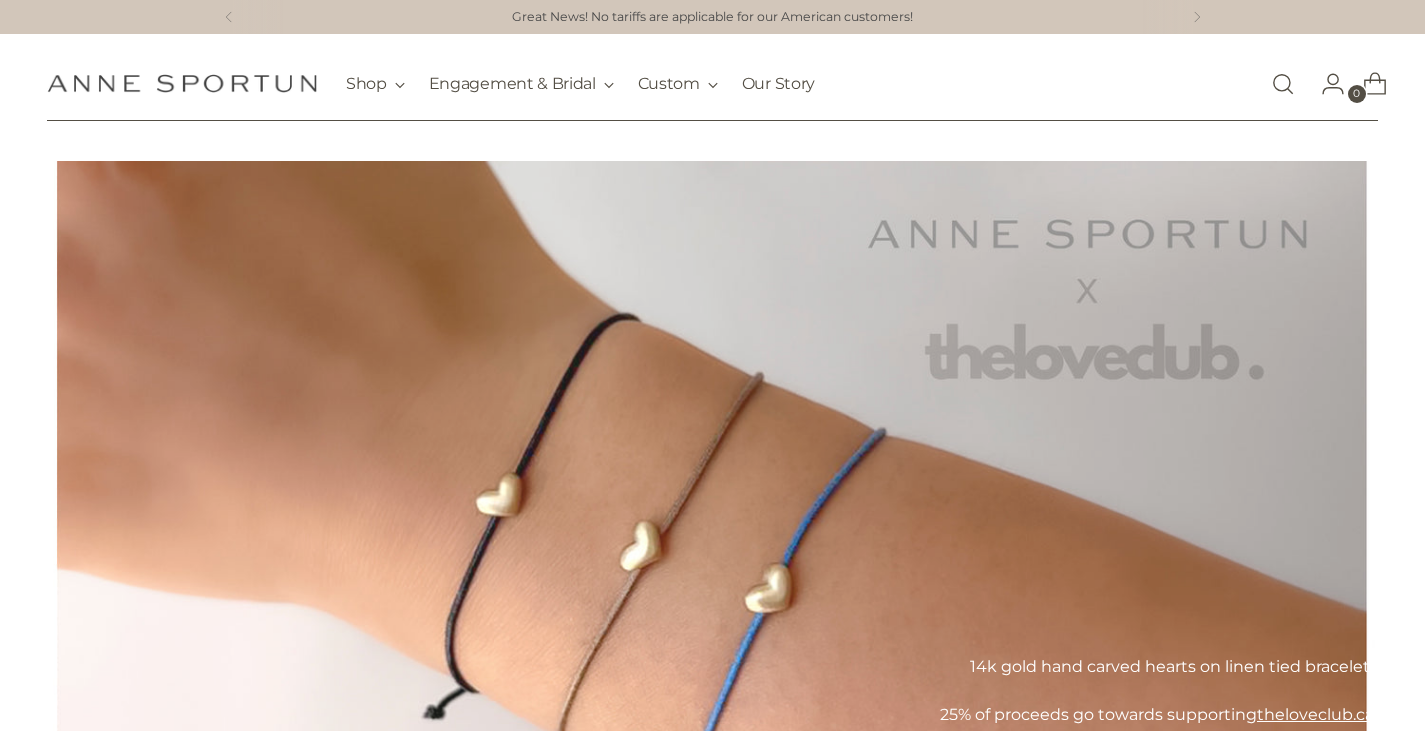 scroll, scrollTop: 0, scrollLeft: 0, axis: both 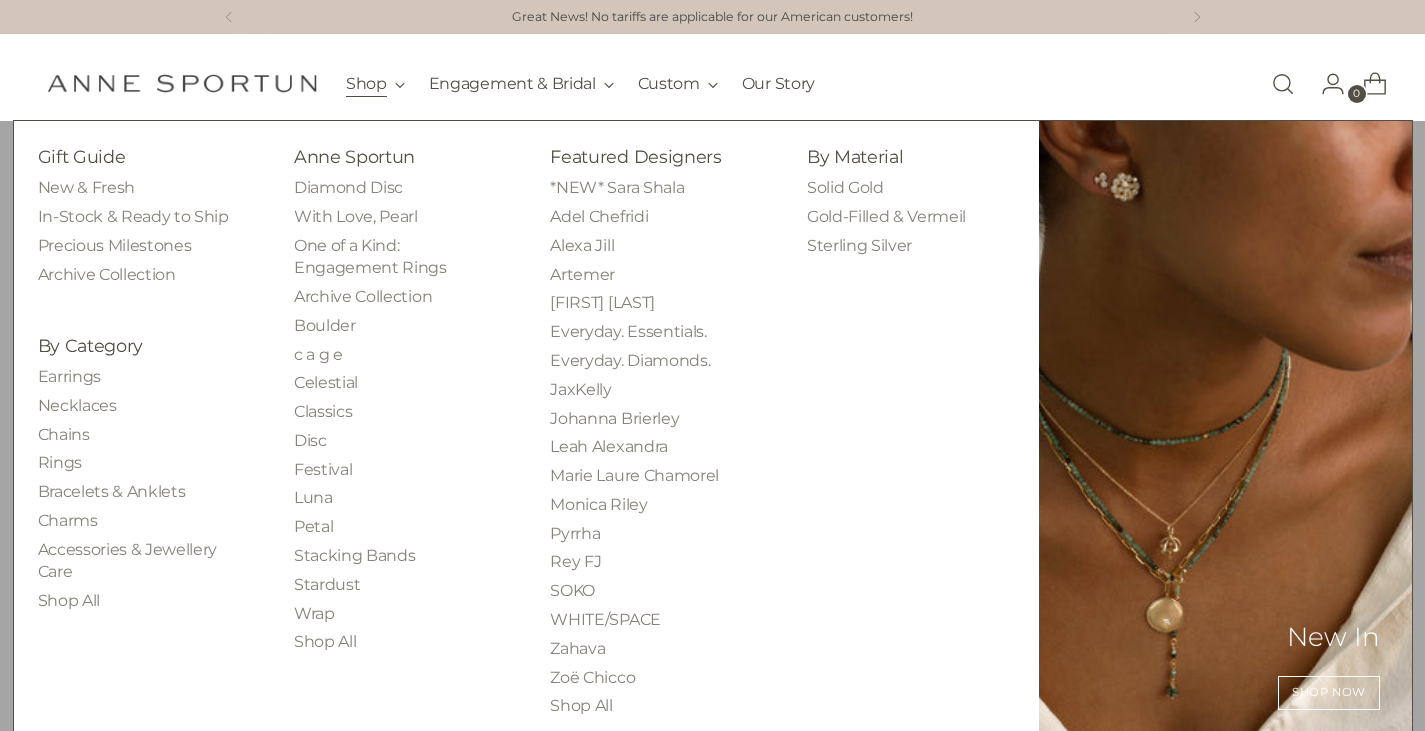 click on "Shop" at bounding box center (375, 84) 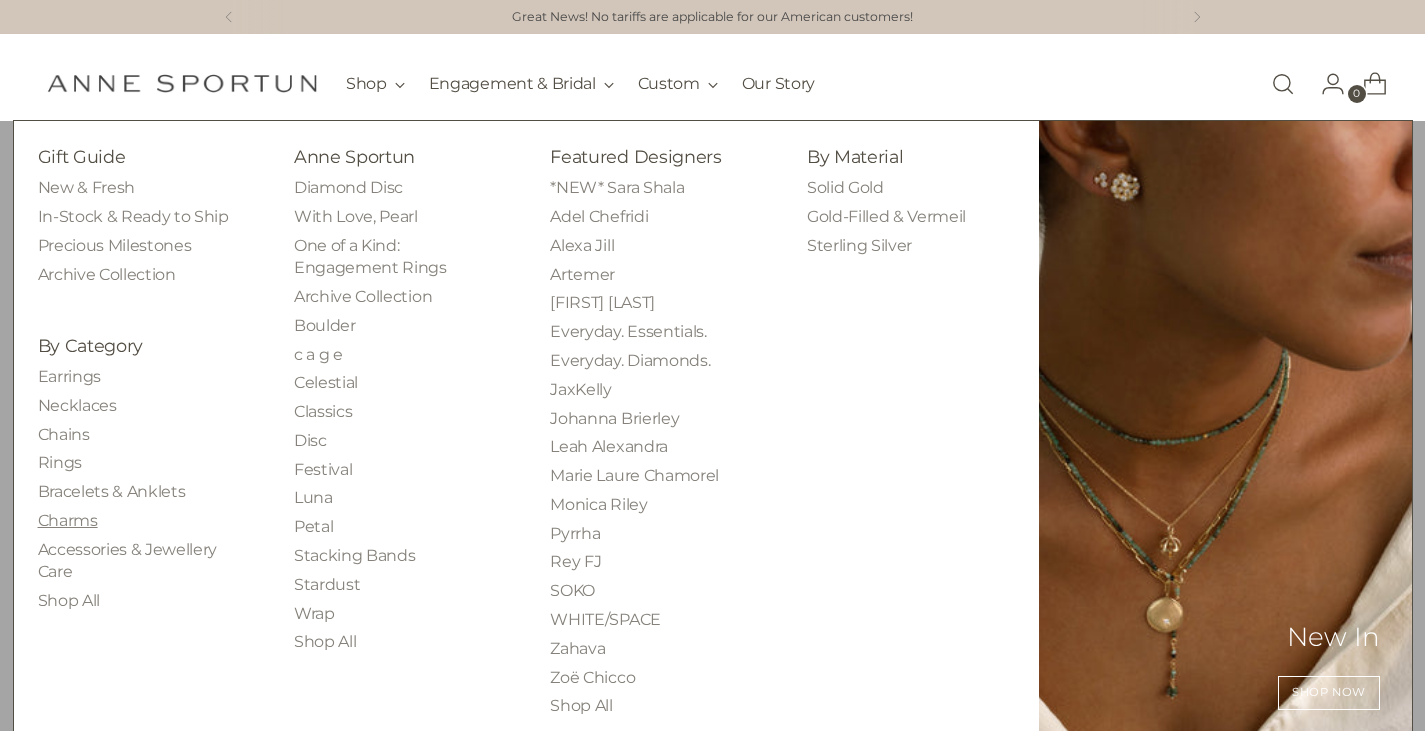 click on "Charms" at bounding box center [68, 520] 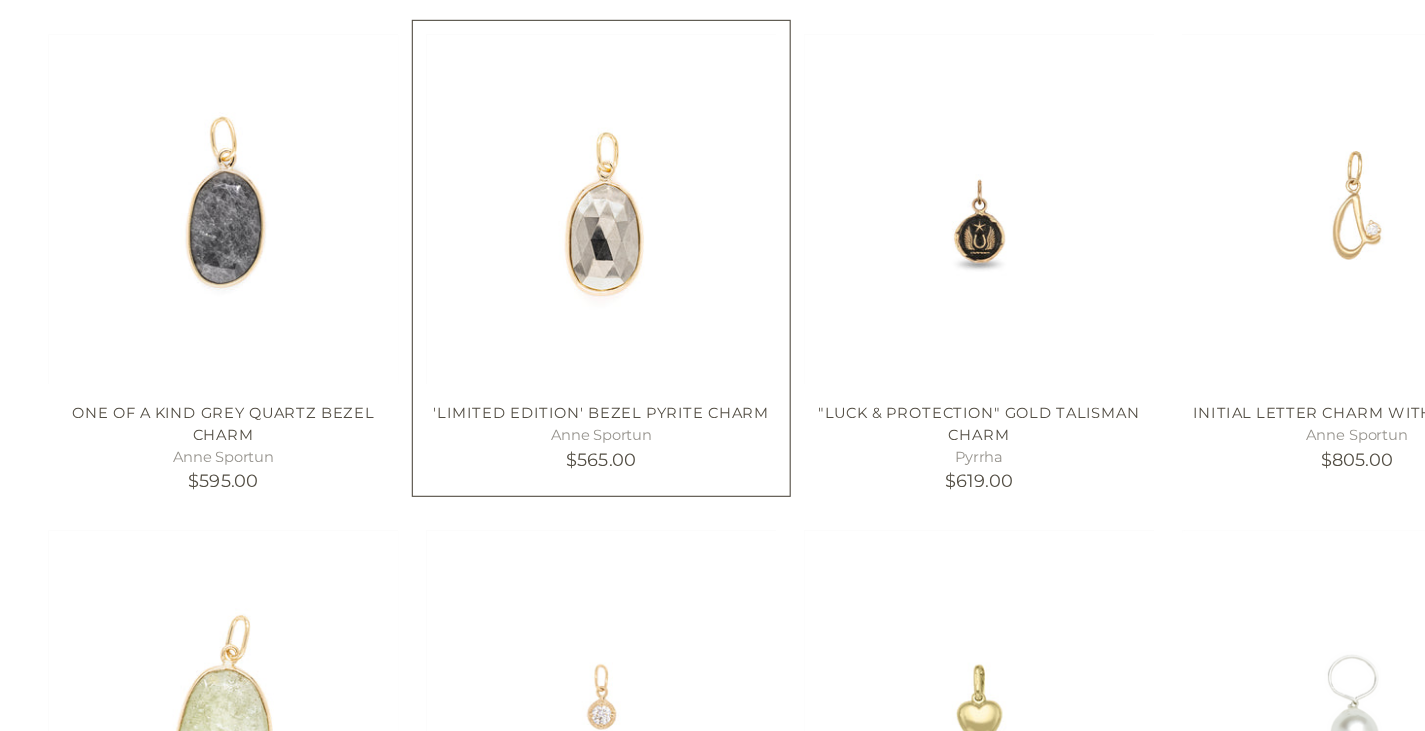 scroll, scrollTop: 823, scrollLeft: 0, axis: vertical 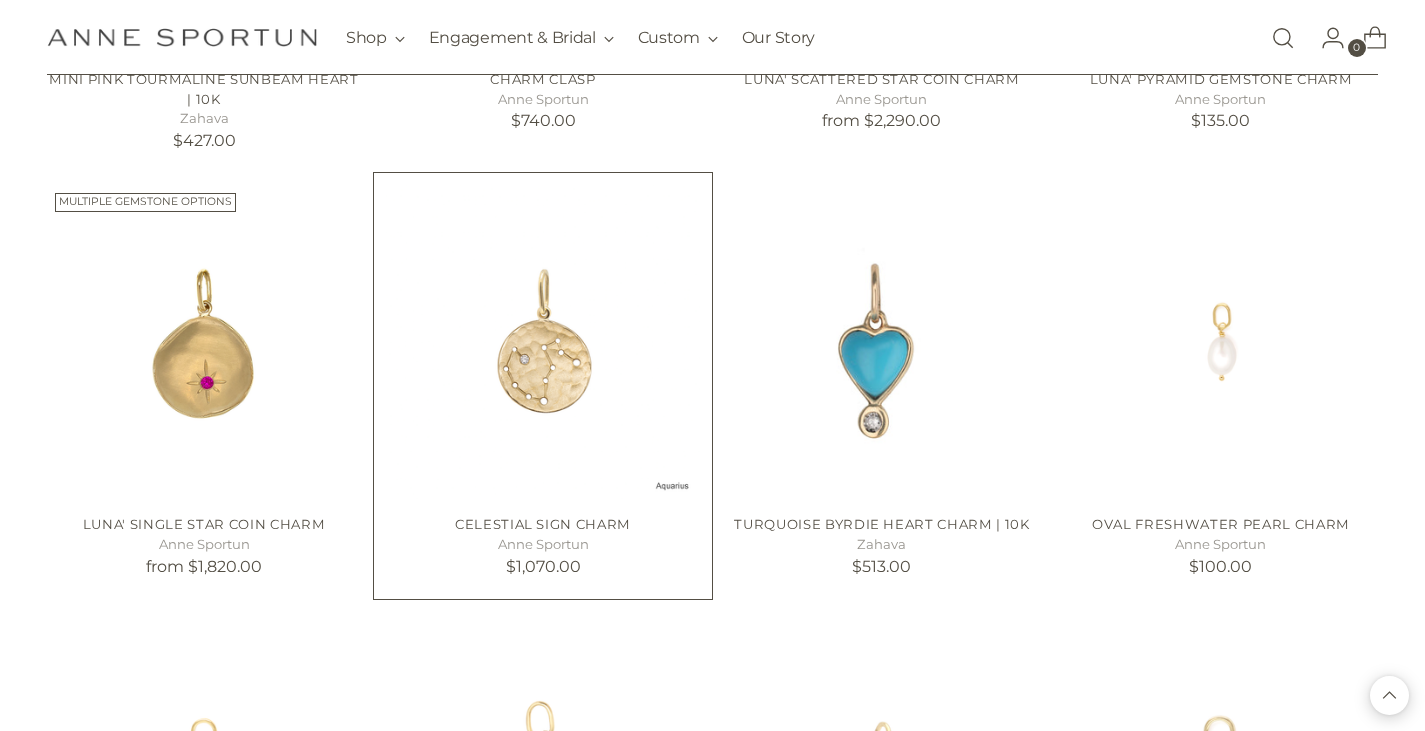 click on "Celestial Sign Charm
Anne Sportun
$1,070.00" at bounding box center (543, 542) 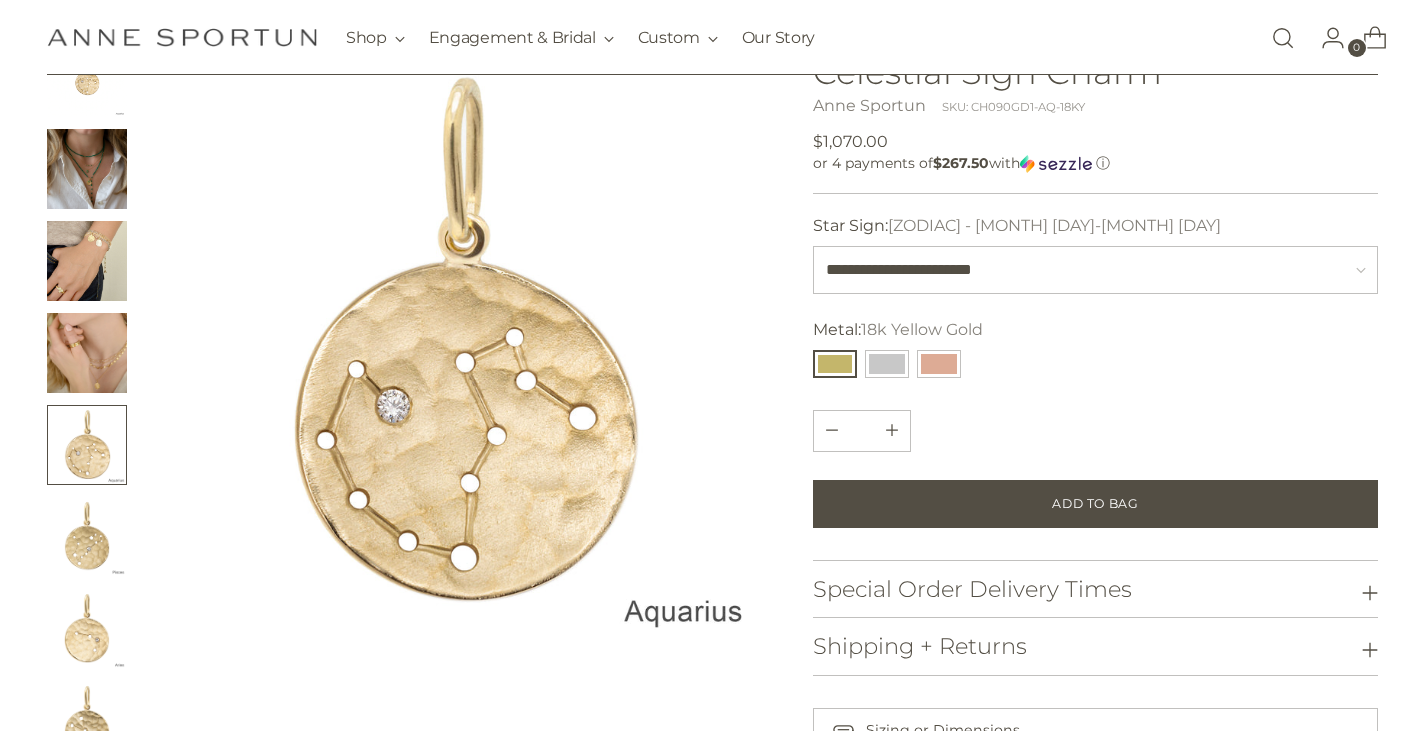 scroll, scrollTop: 161, scrollLeft: 0, axis: vertical 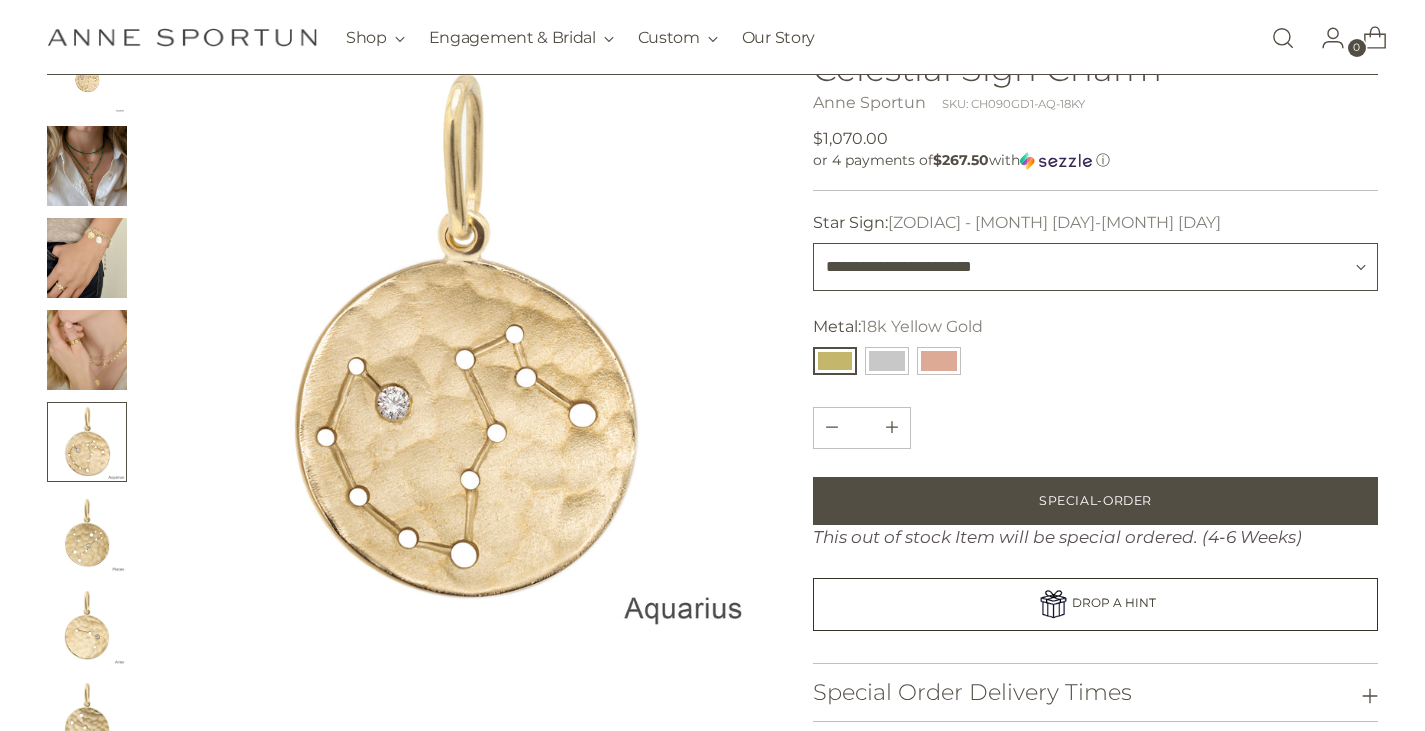 click on "**********" at bounding box center [1095, 267] 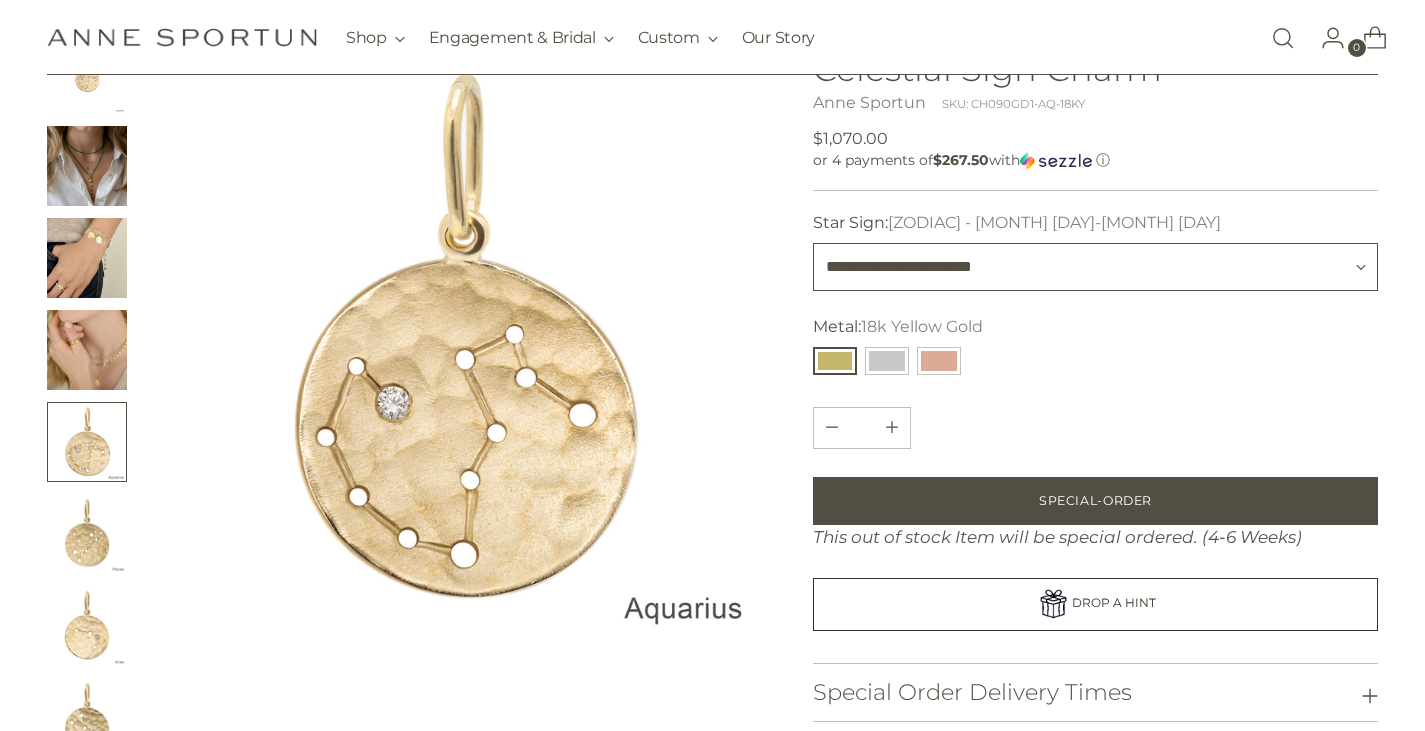select on "**********" 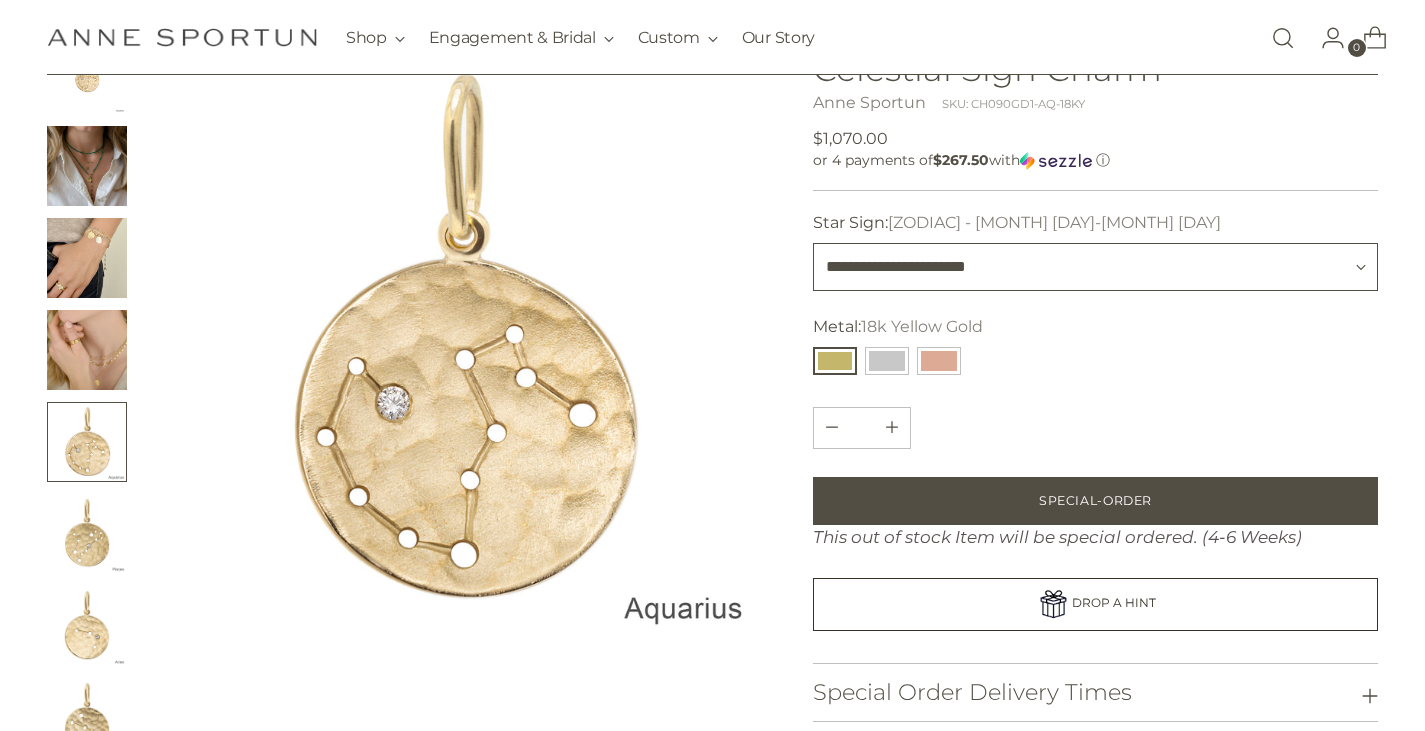 type 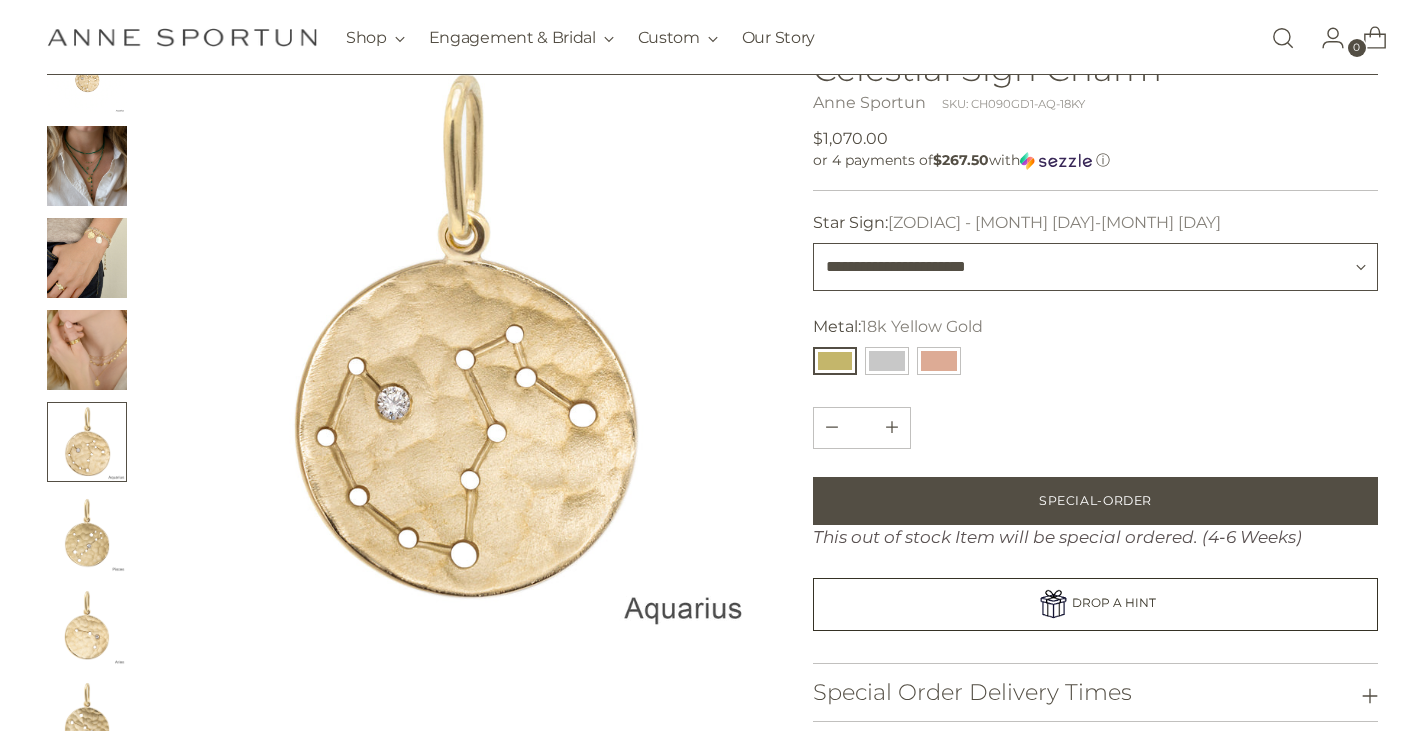 click on "**********" at bounding box center [1095, 267] 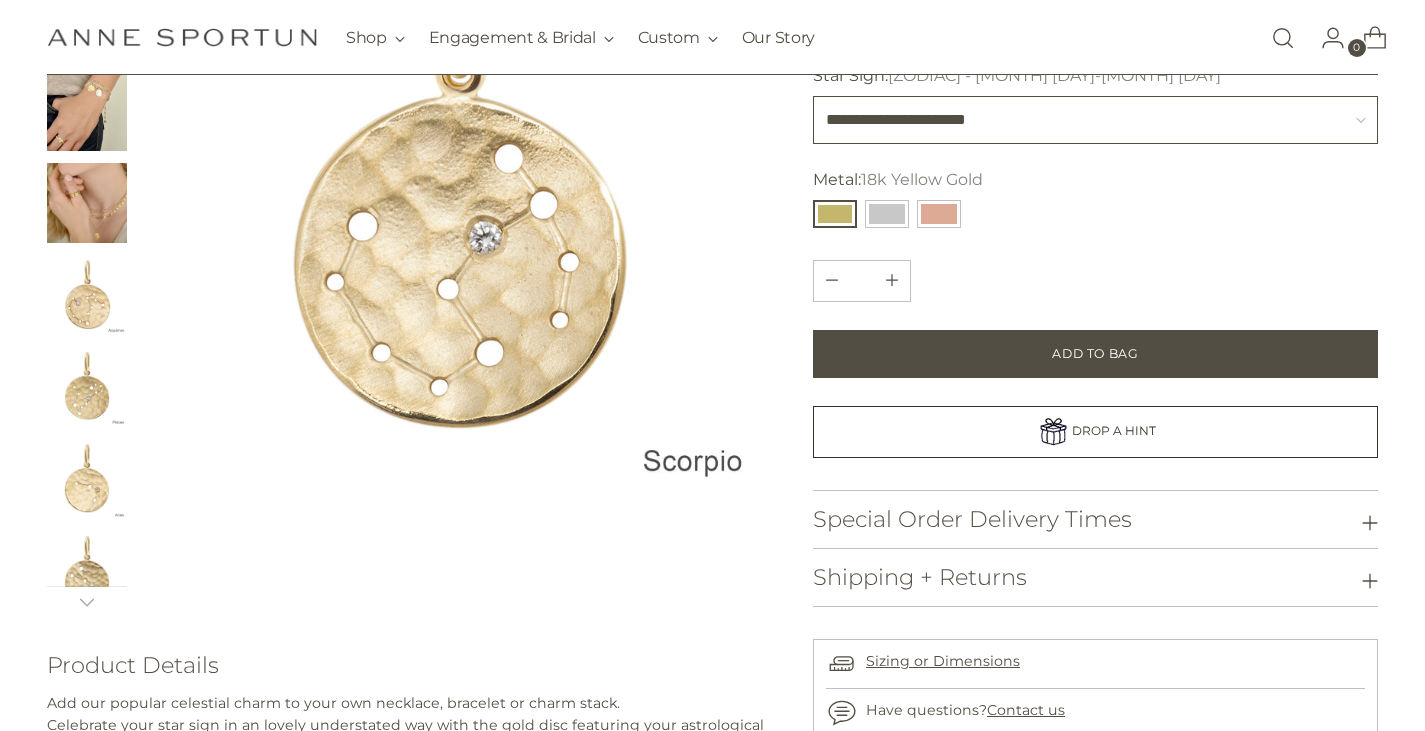 scroll, scrollTop: 319, scrollLeft: 0, axis: vertical 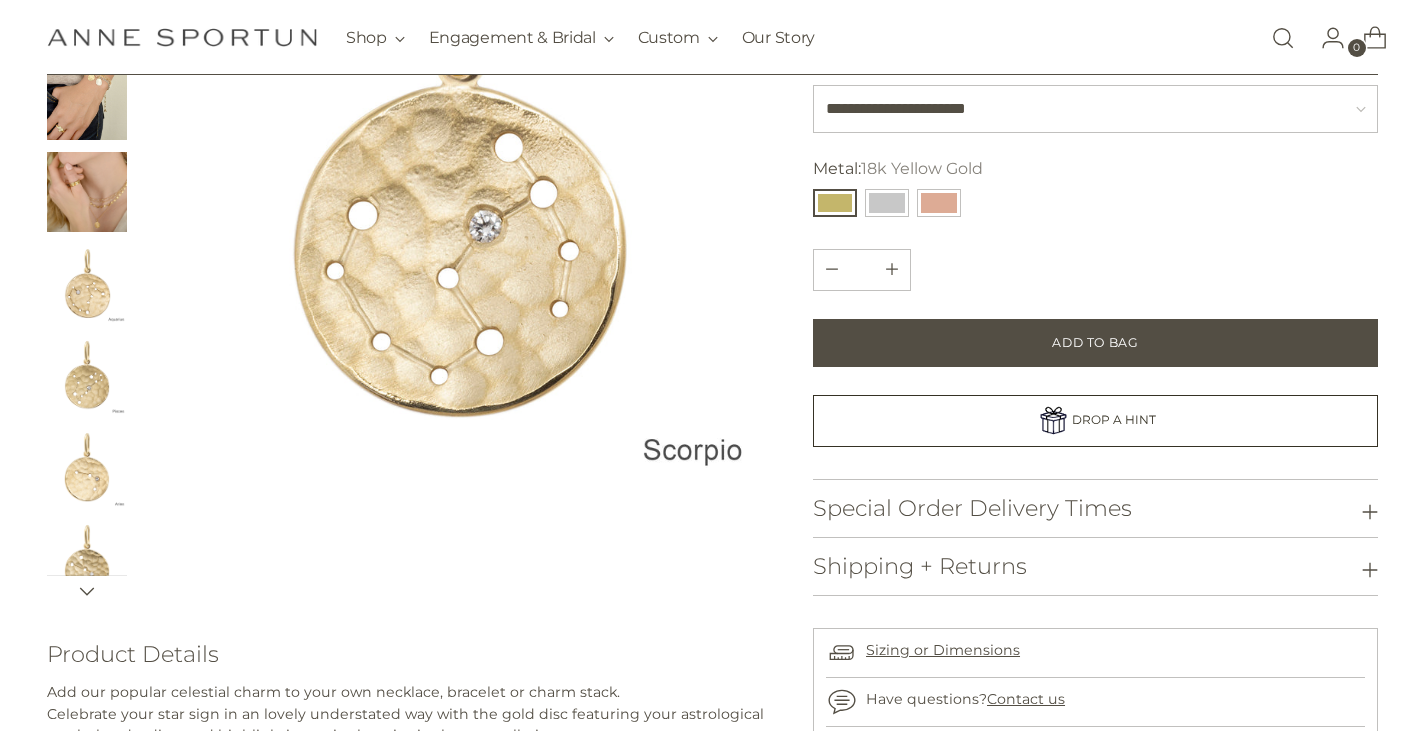 click at bounding box center (87, 591) 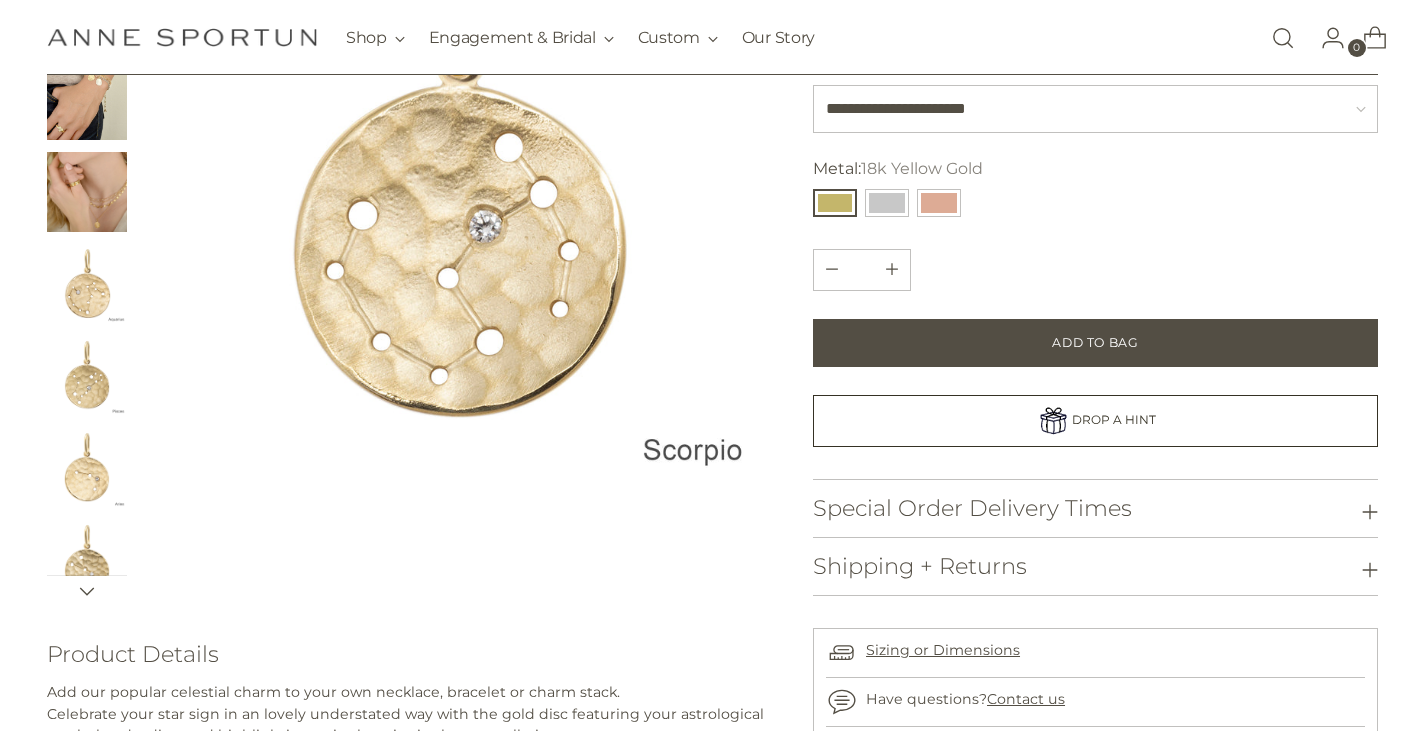 scroll, scrollTop: 100, scrollLeft: 0, axis: vertical 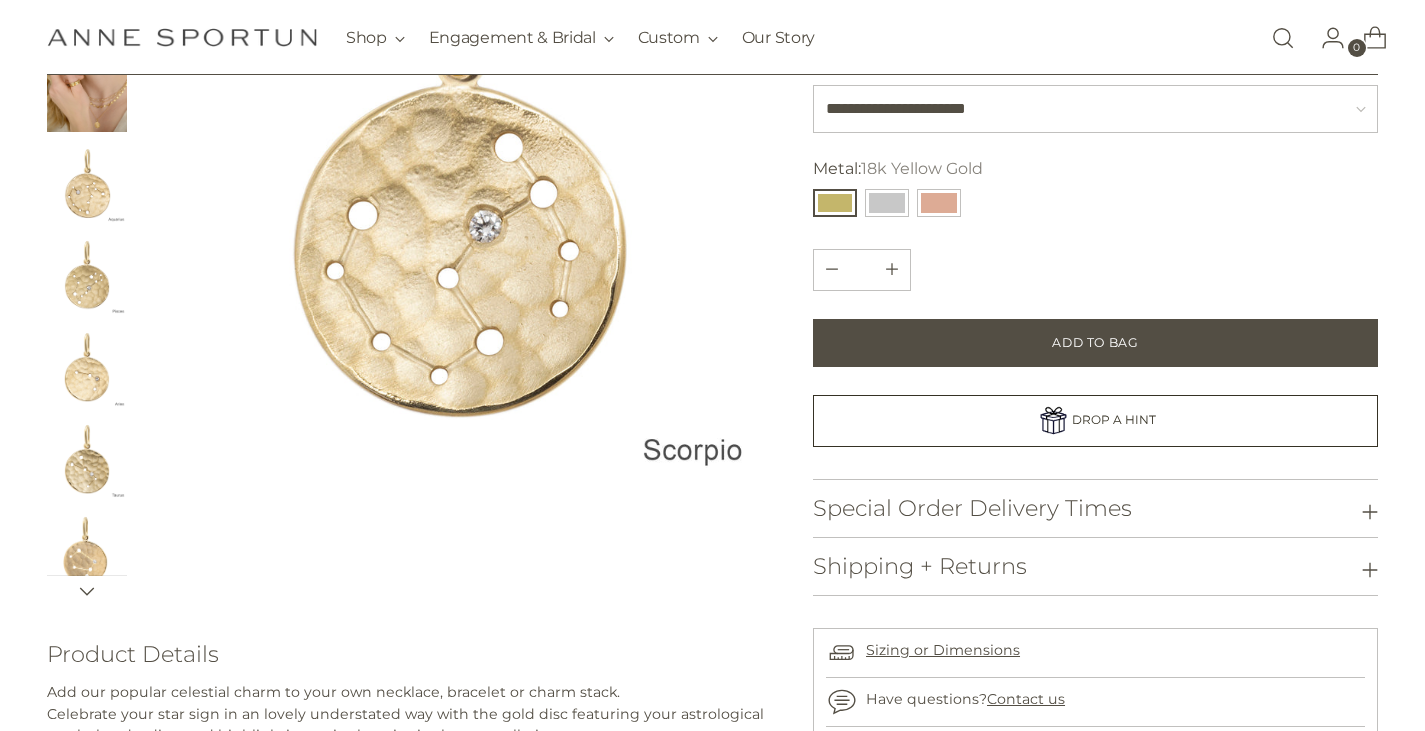 click at bounding box center (87, 591) 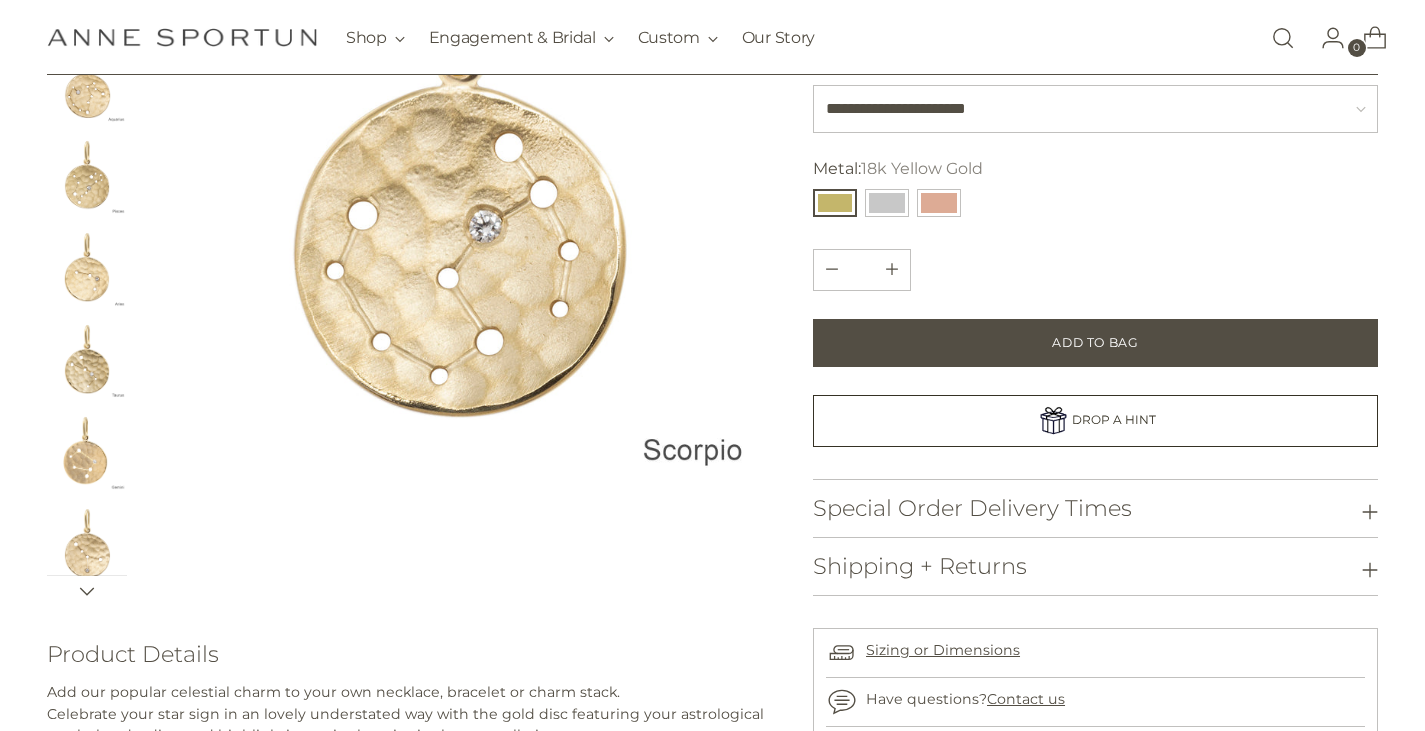 click at bounding box center (87, 591) 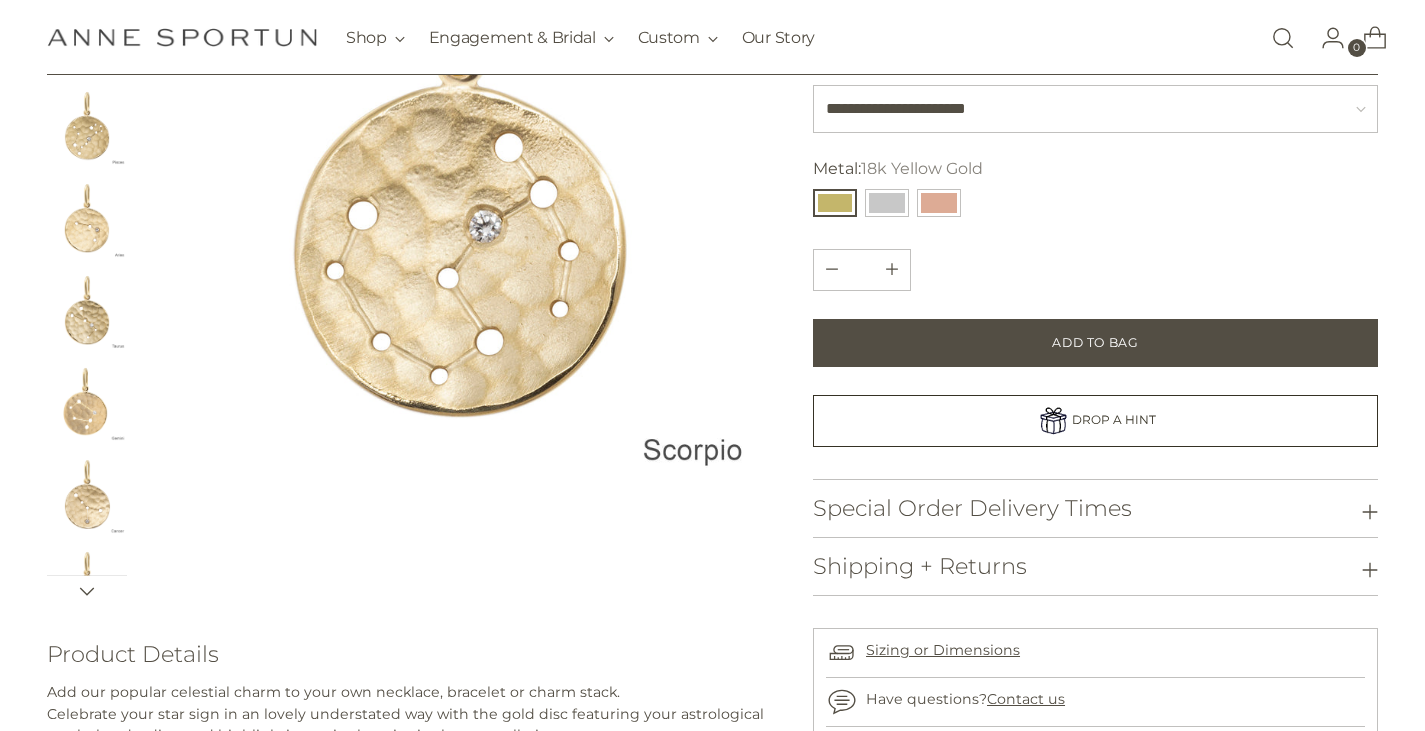 scroll, scrollTop: 300, scrollLeft: 0, axis: vertical 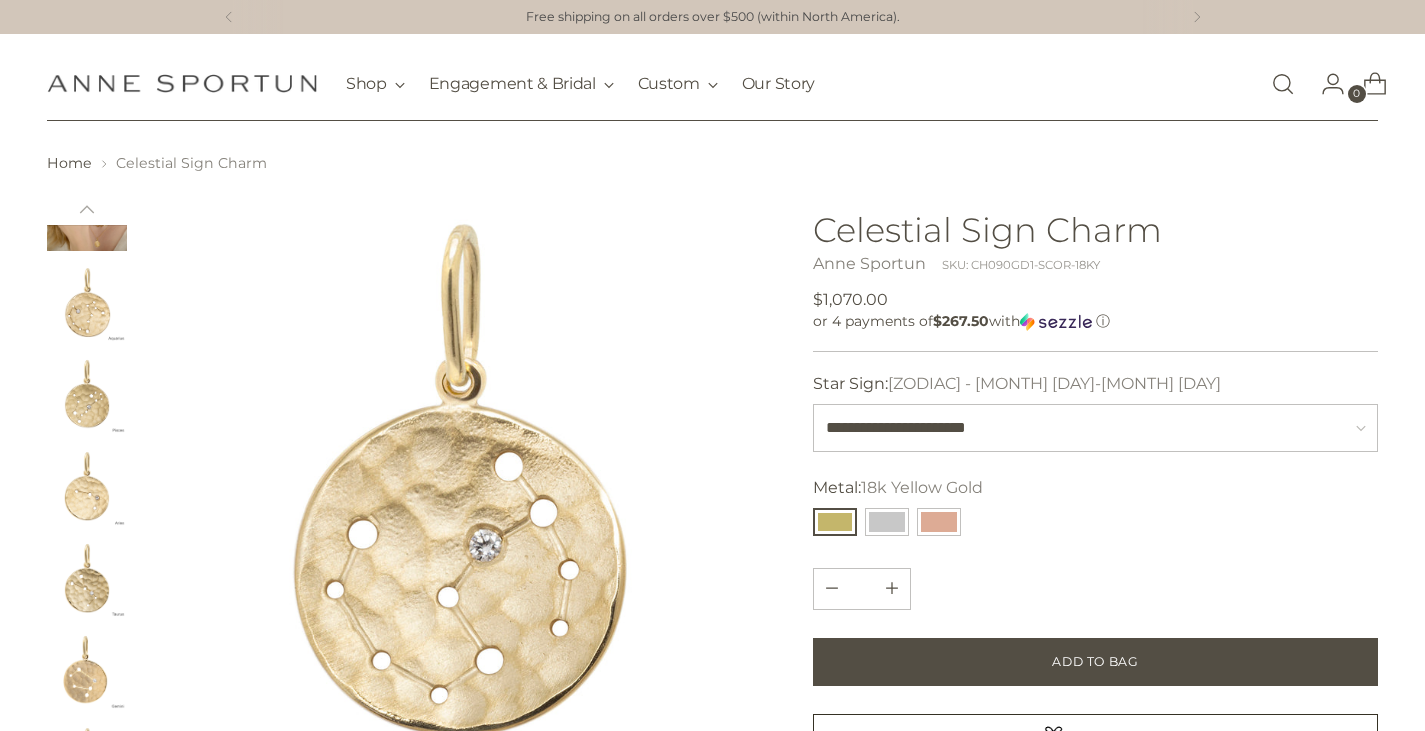click at bounding box center [87, 211] 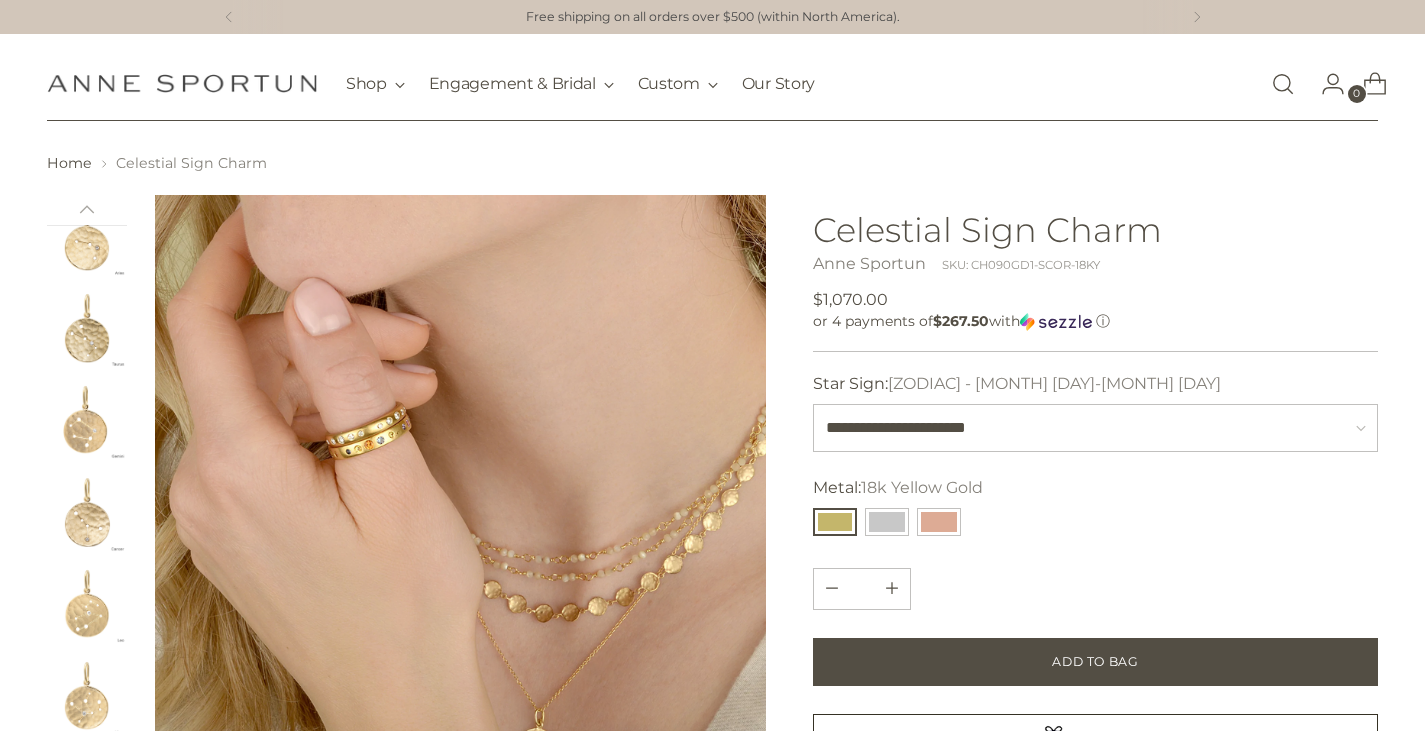 scroll, scrollTop: 551, scrollLeft: 0, axis: vertical 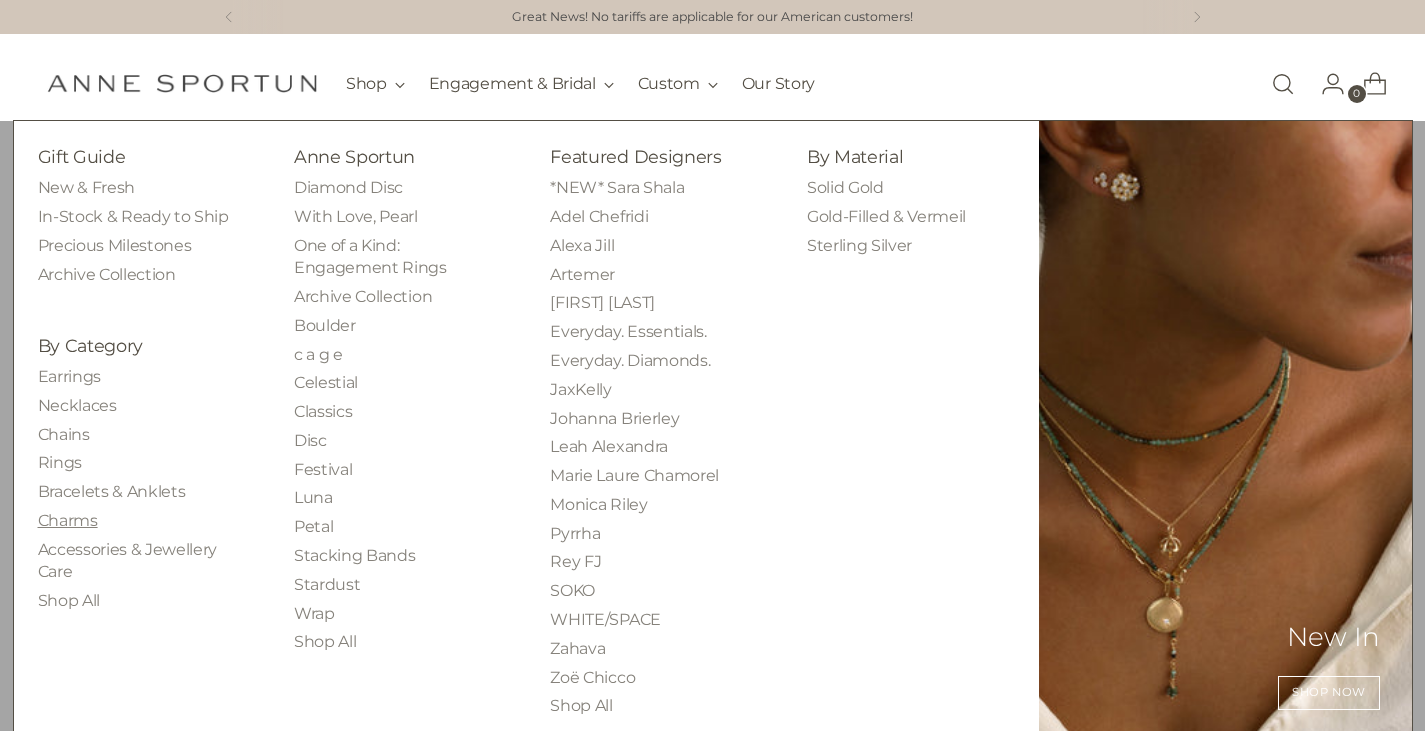 click on "Charms" at bounding box center (68, 520) 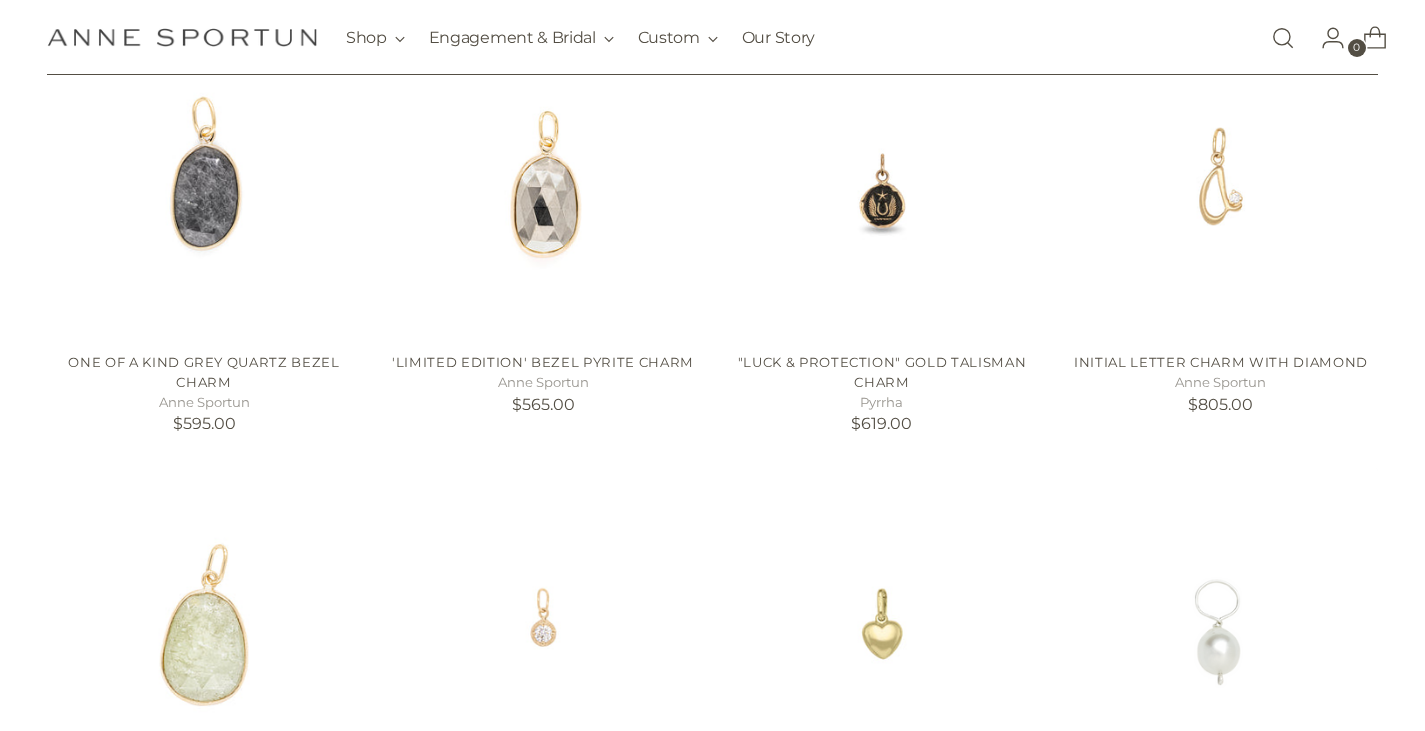 scroll, scrollTop: 899, scrollLeft: 0, axis: vertical 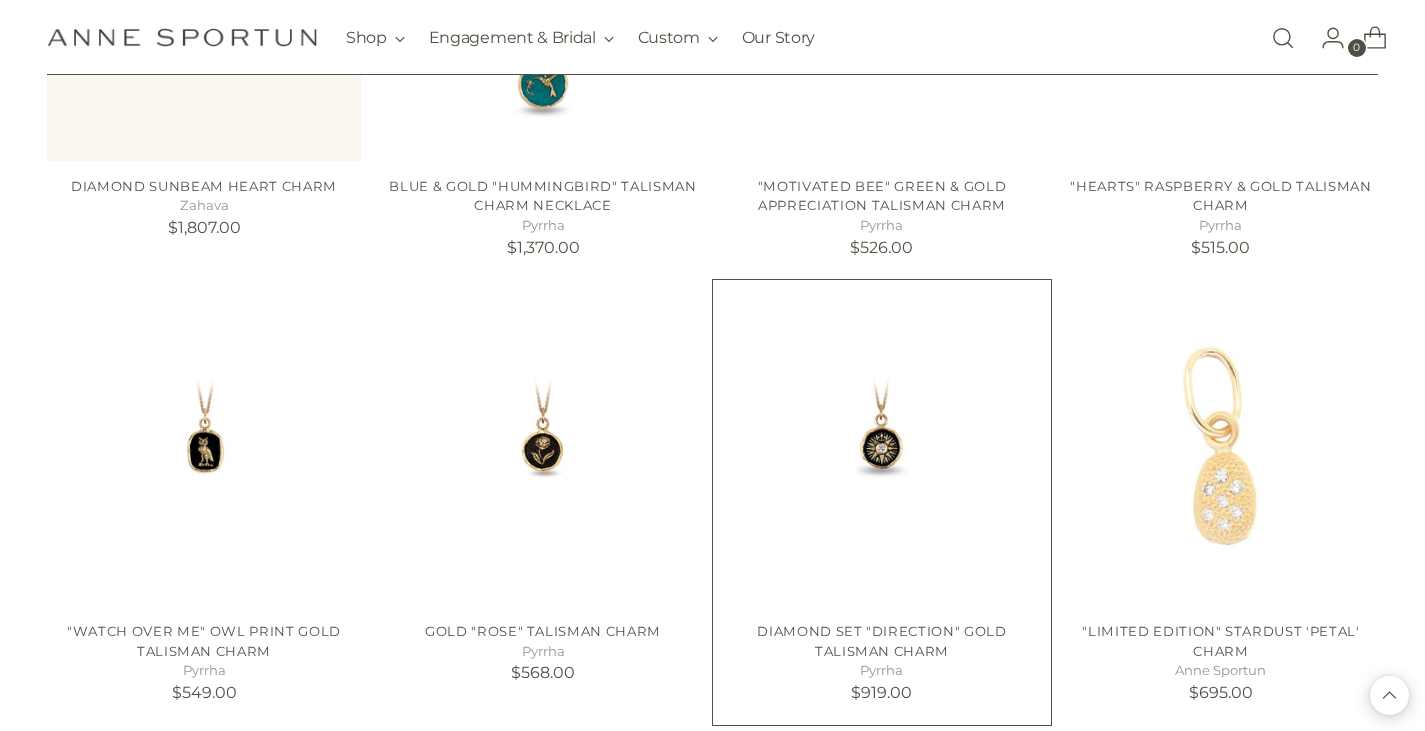 click on "Diamond Set "Direction" Gold Talisman Charm" at bounding box center [881, 641] 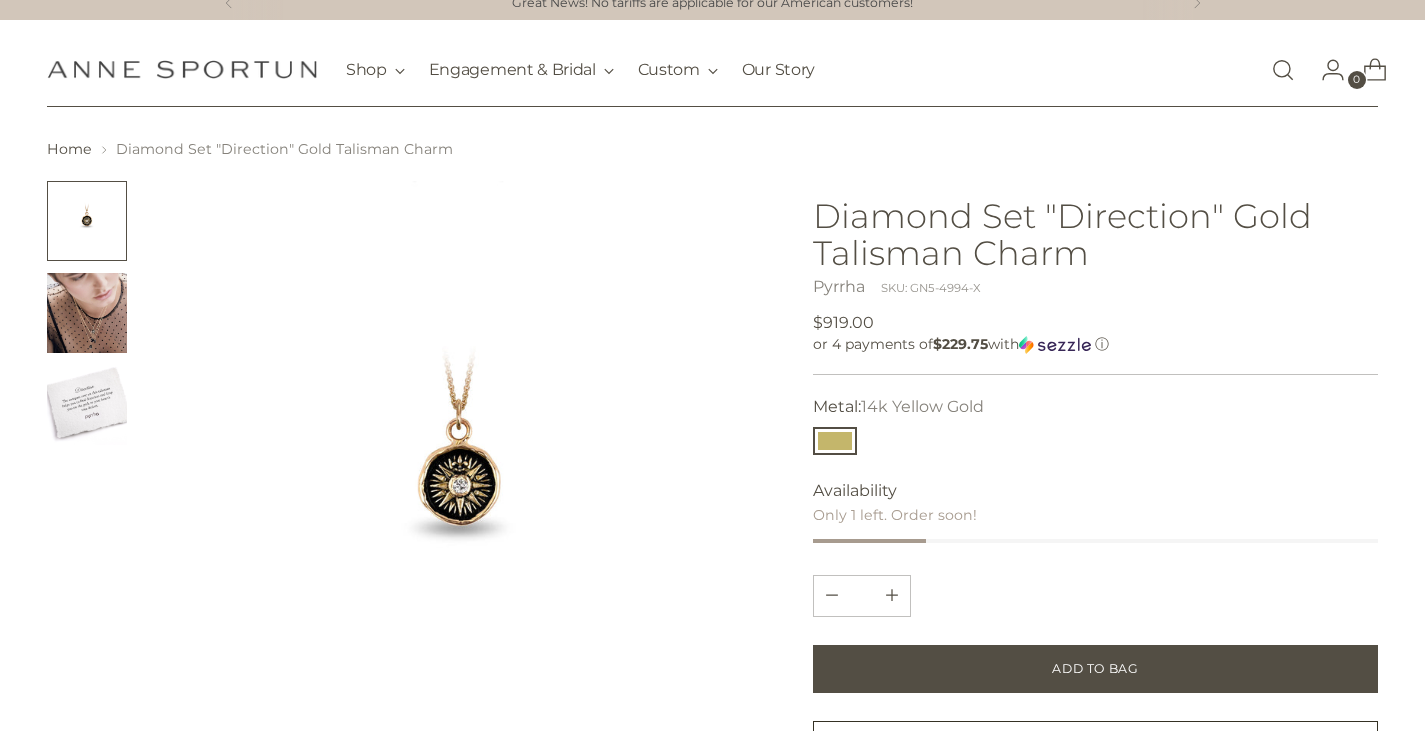 scroll, scrollTop: 0, scrollLeft: 0, axis: both 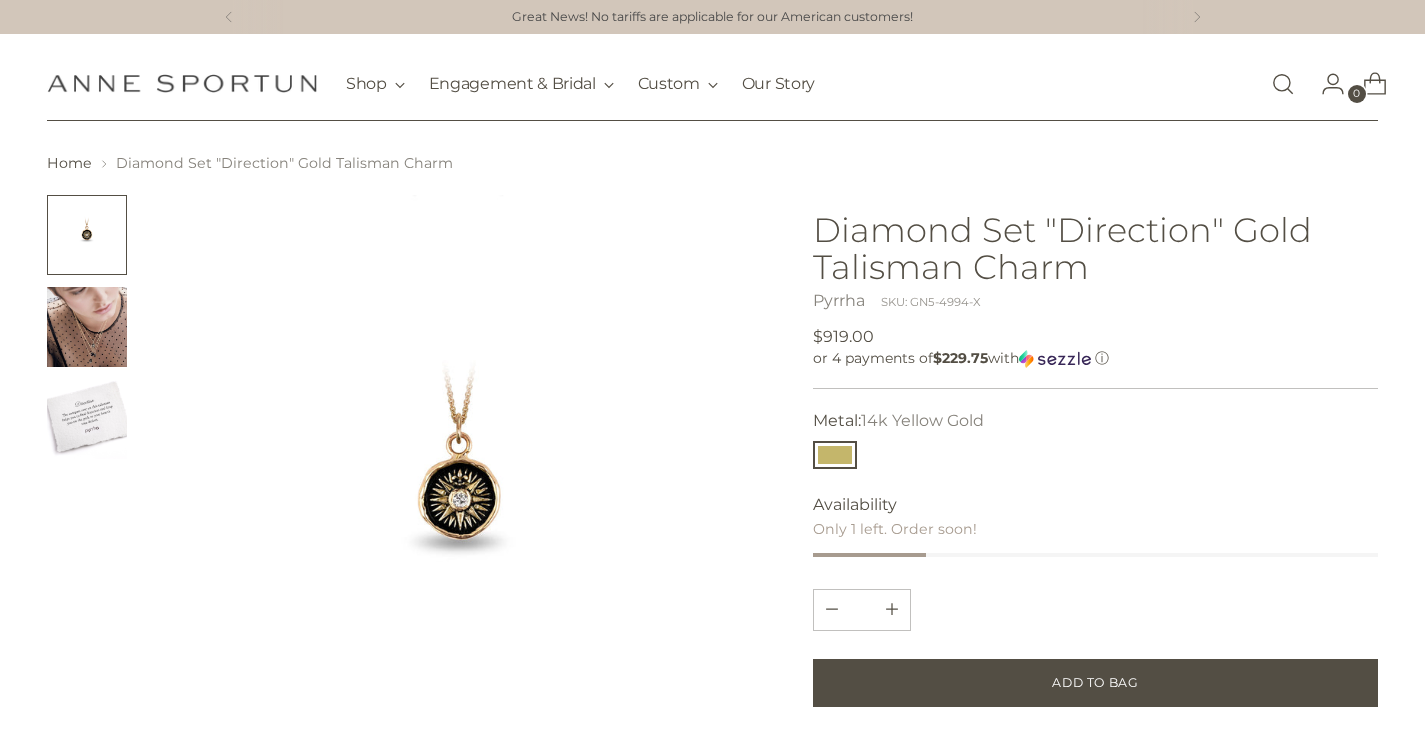click at bounding box center (406, 500) 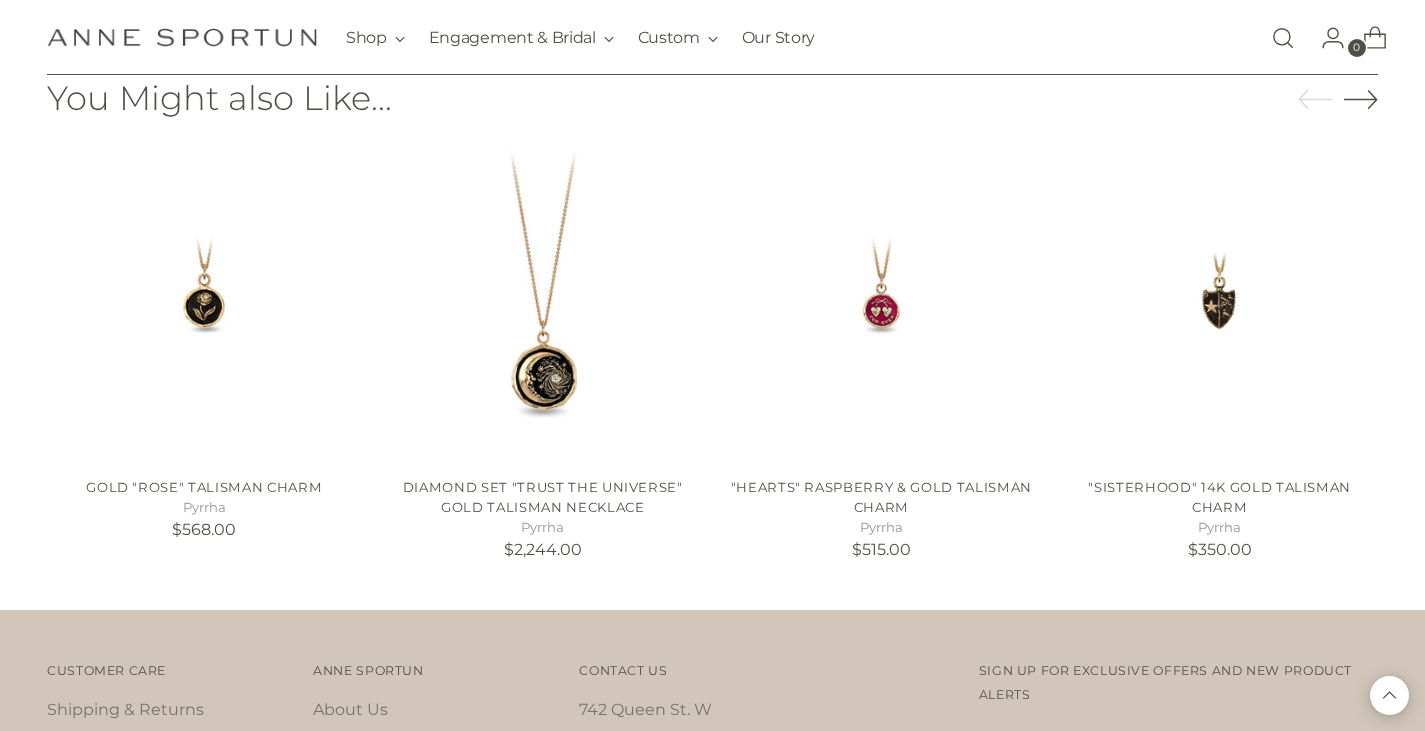 scroll, scrollTop: 1568, scrollLeft: 0, axis: vertical 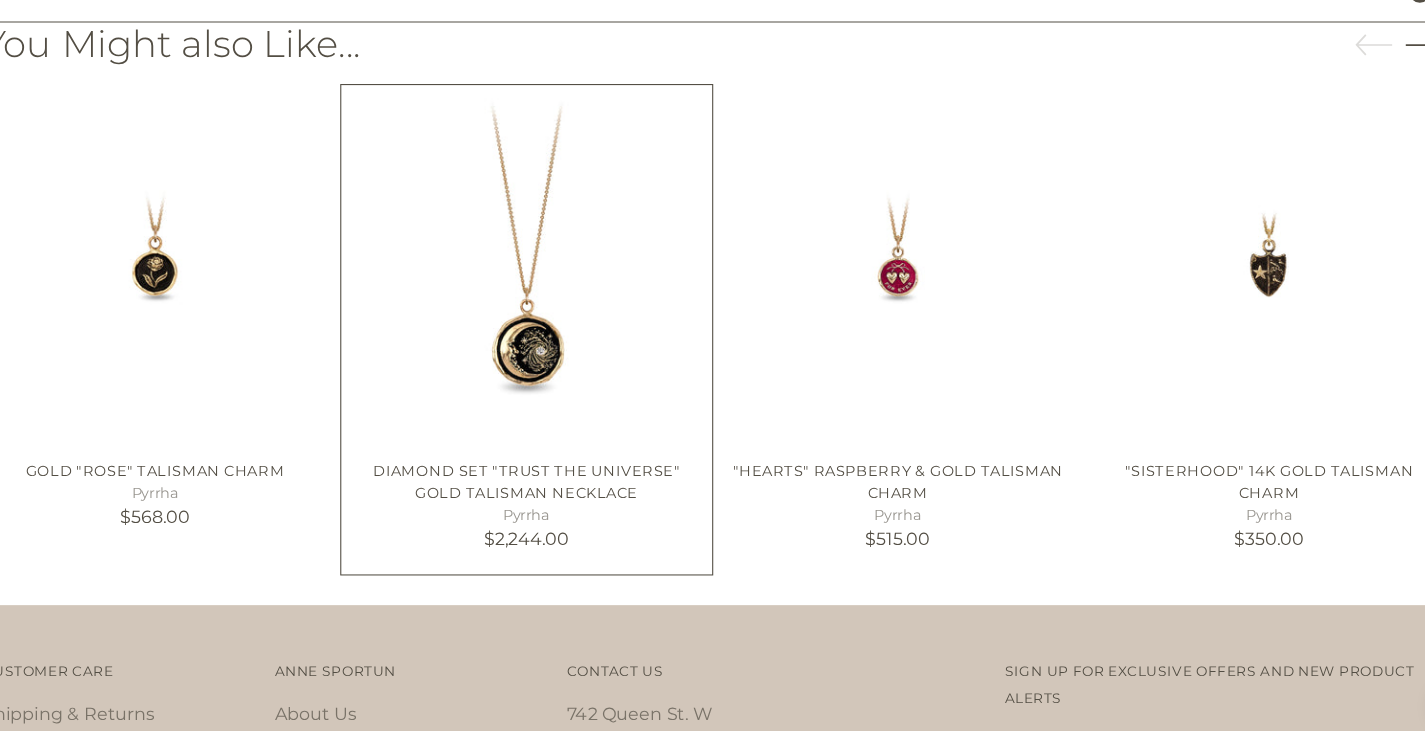 click on "Diamond Set "Trust the Universe" Gold Talisman Necklace" at bounding box center [543, 493] 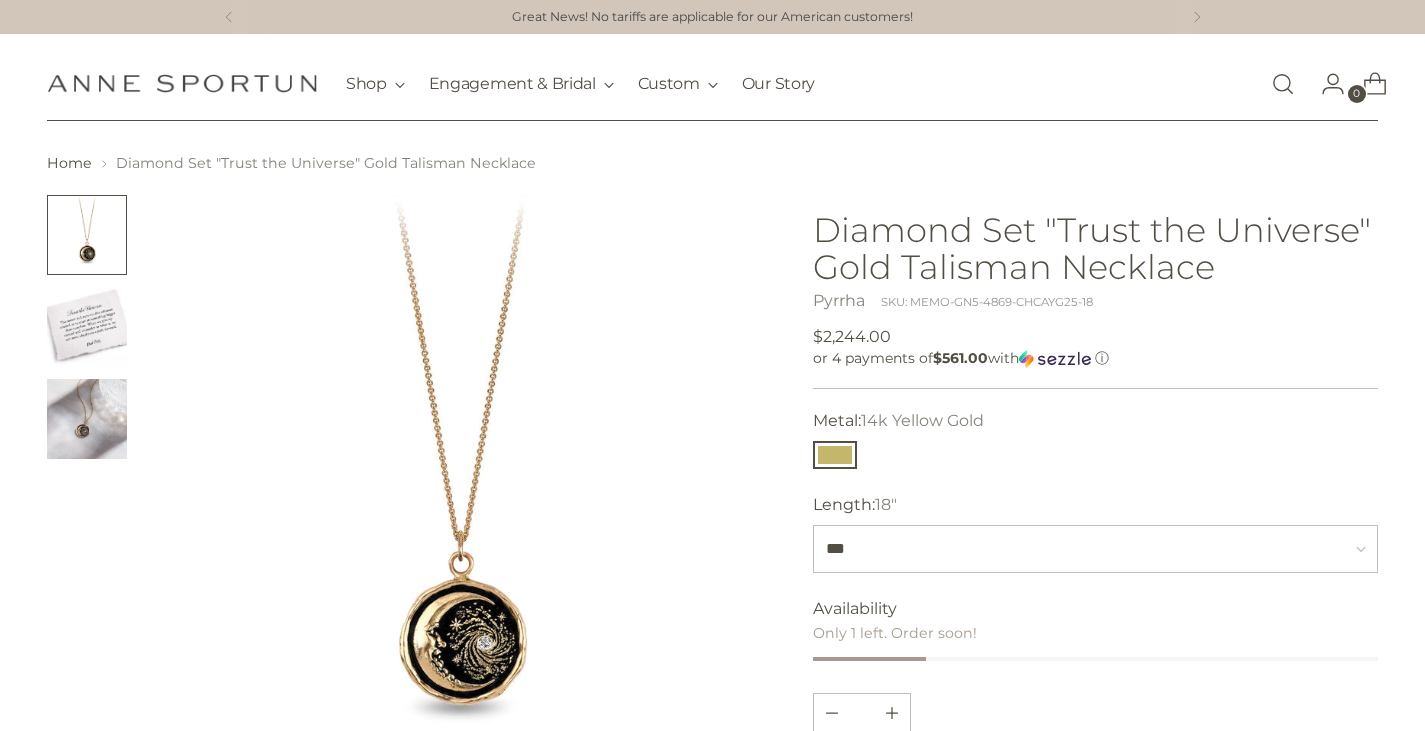 scroll, scrollTop: 90, scrollLeft: 0, axis: vertical 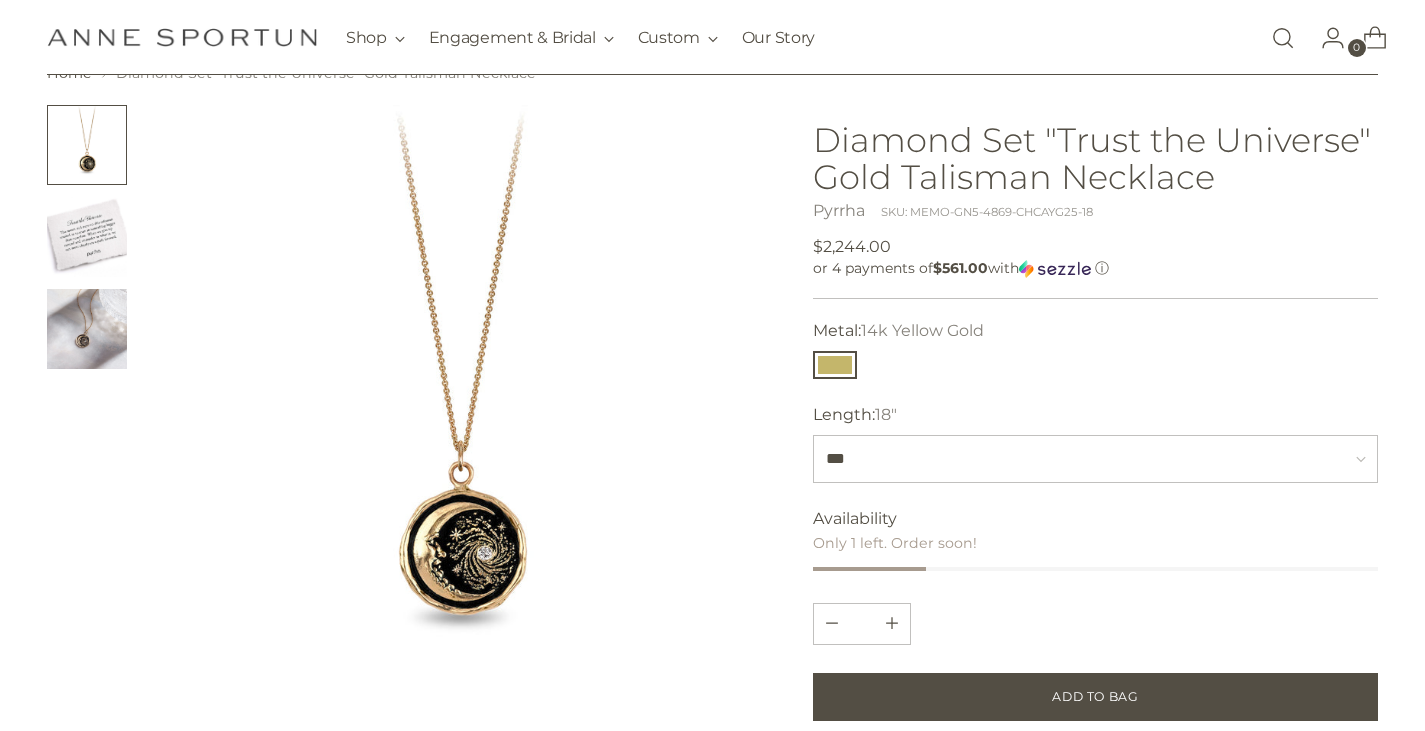 click at bounding box center [87, 329] 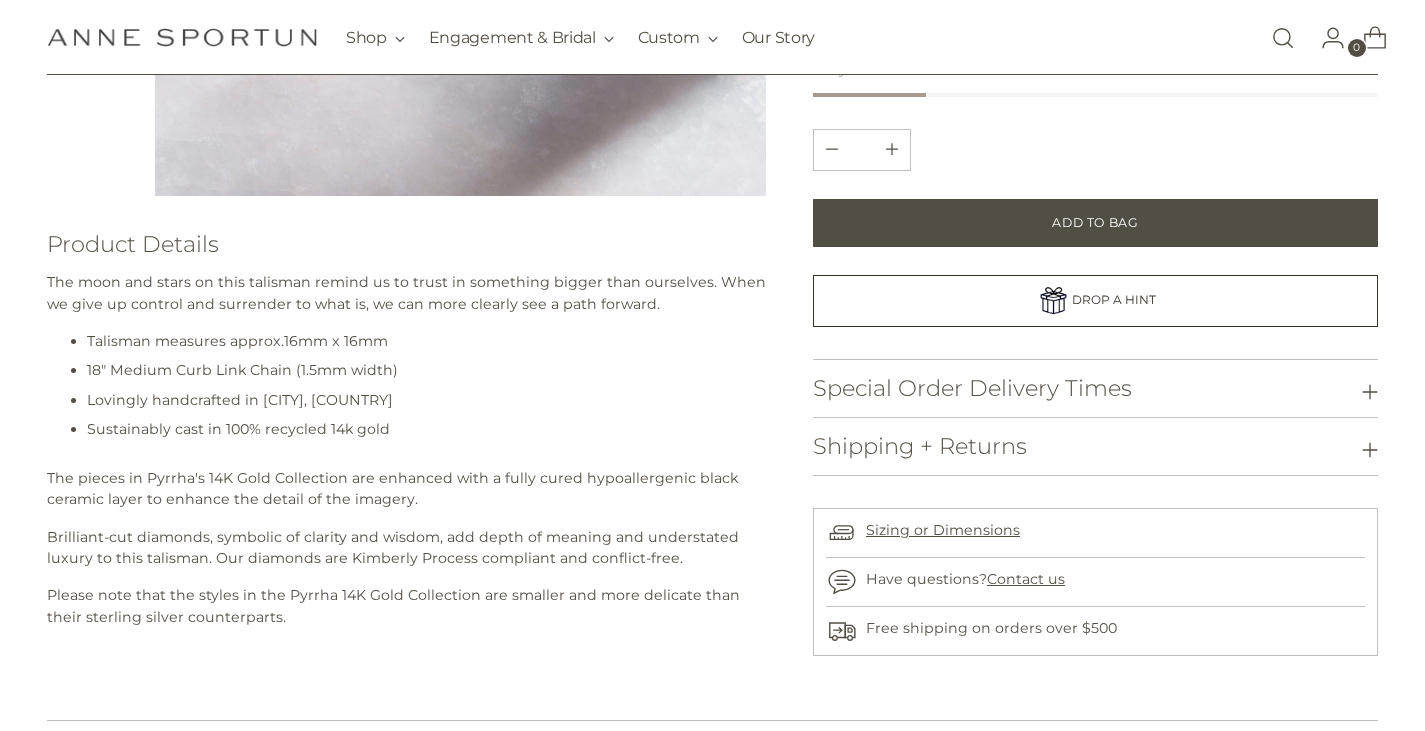 scroll, scrollTop: 681, scrollLeft: 0, axis: vertical 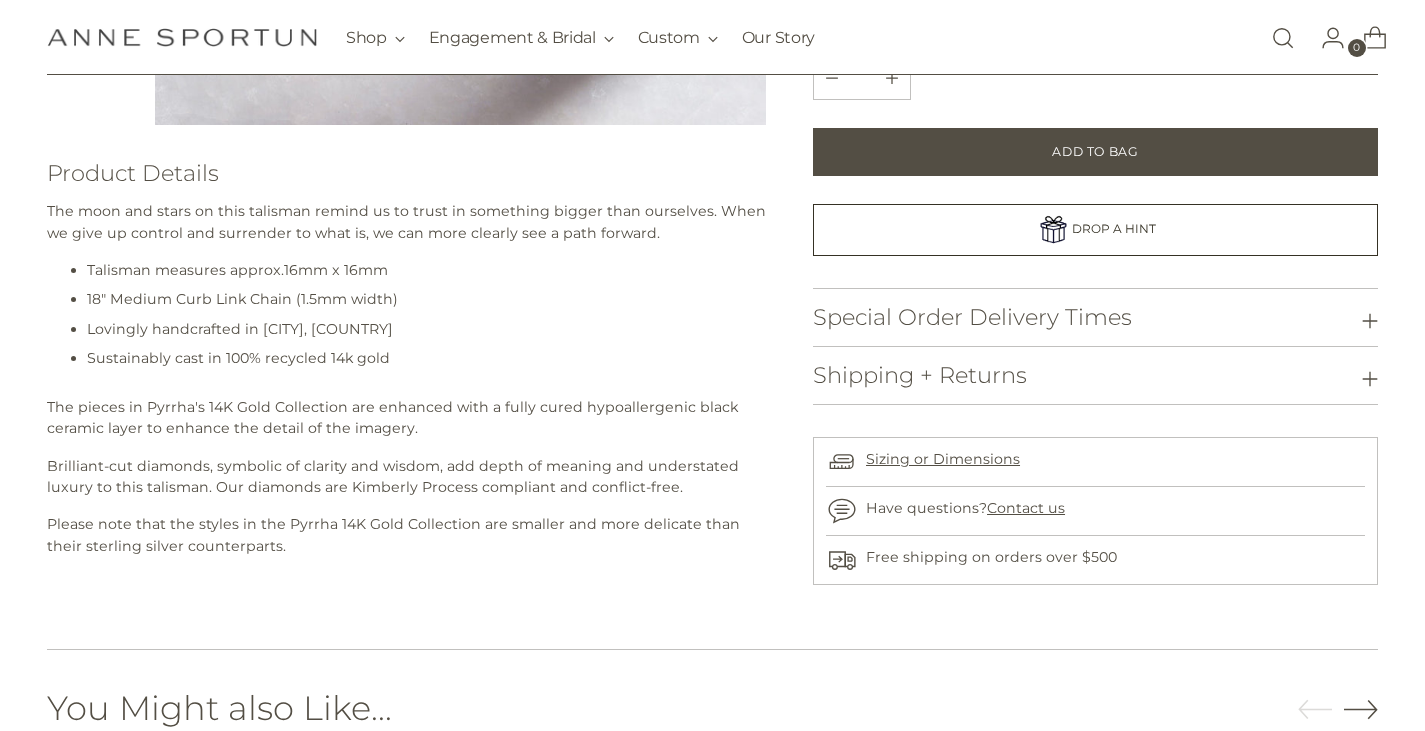 click on "Special Order Delivery Times" at bounding box center [972, 317] 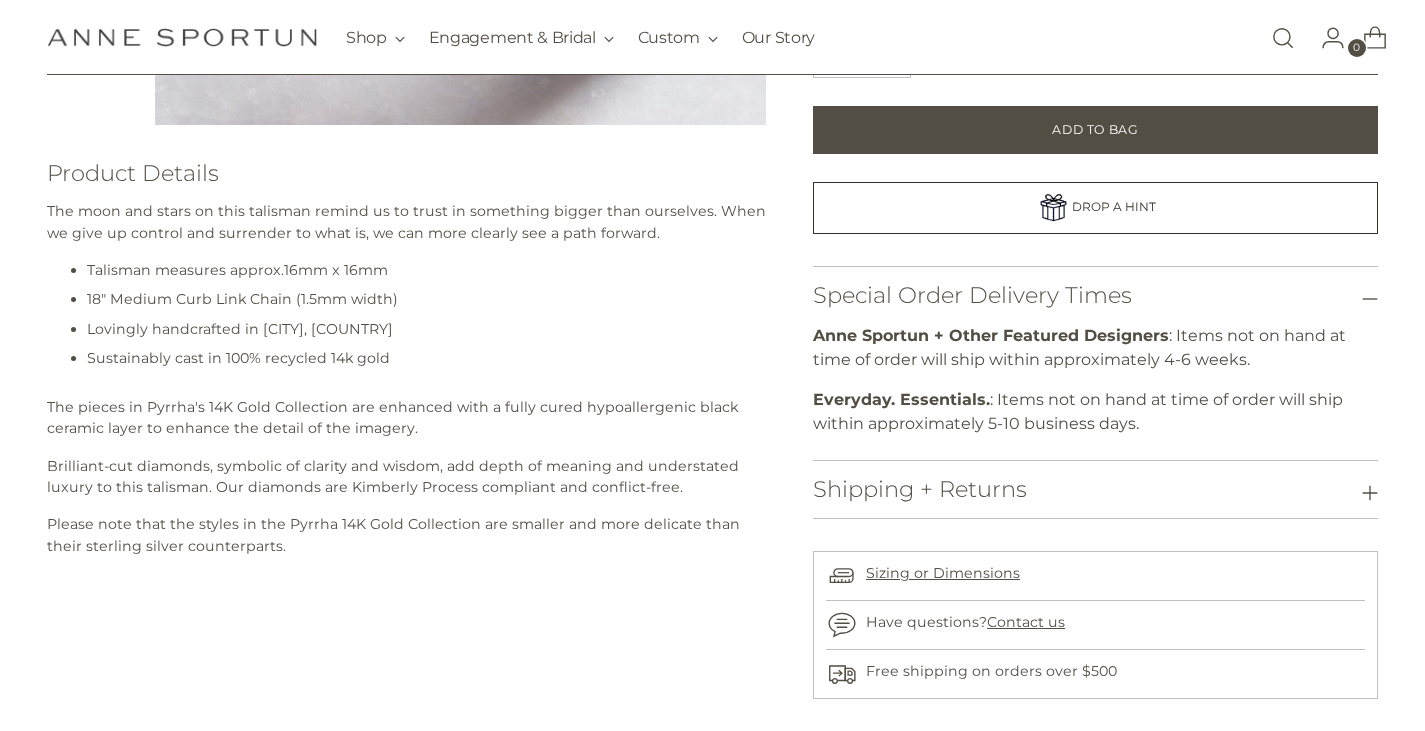 click on "Special Order Delivery Times" at bounding box center [972, 295] 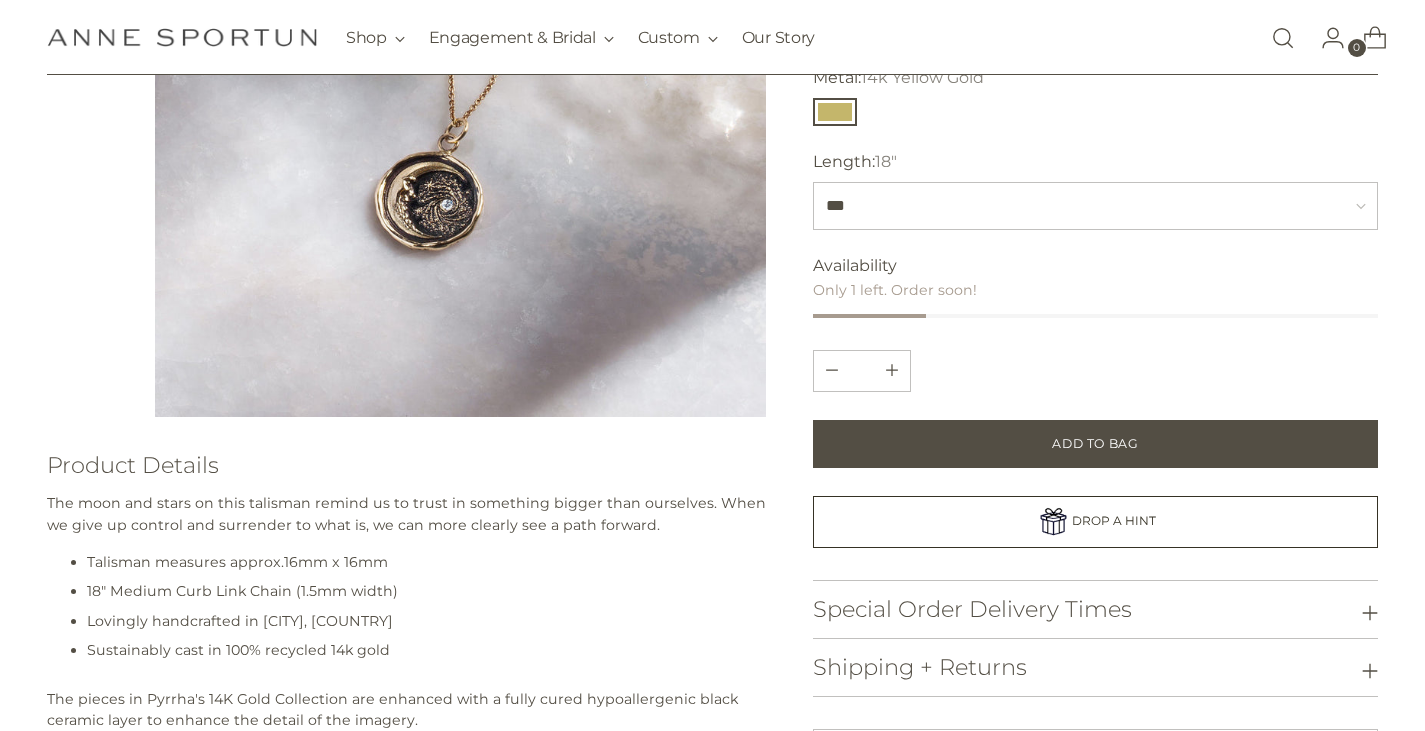 scroll, scrollTop: 388, scrollLeft: 0, axis: vertical 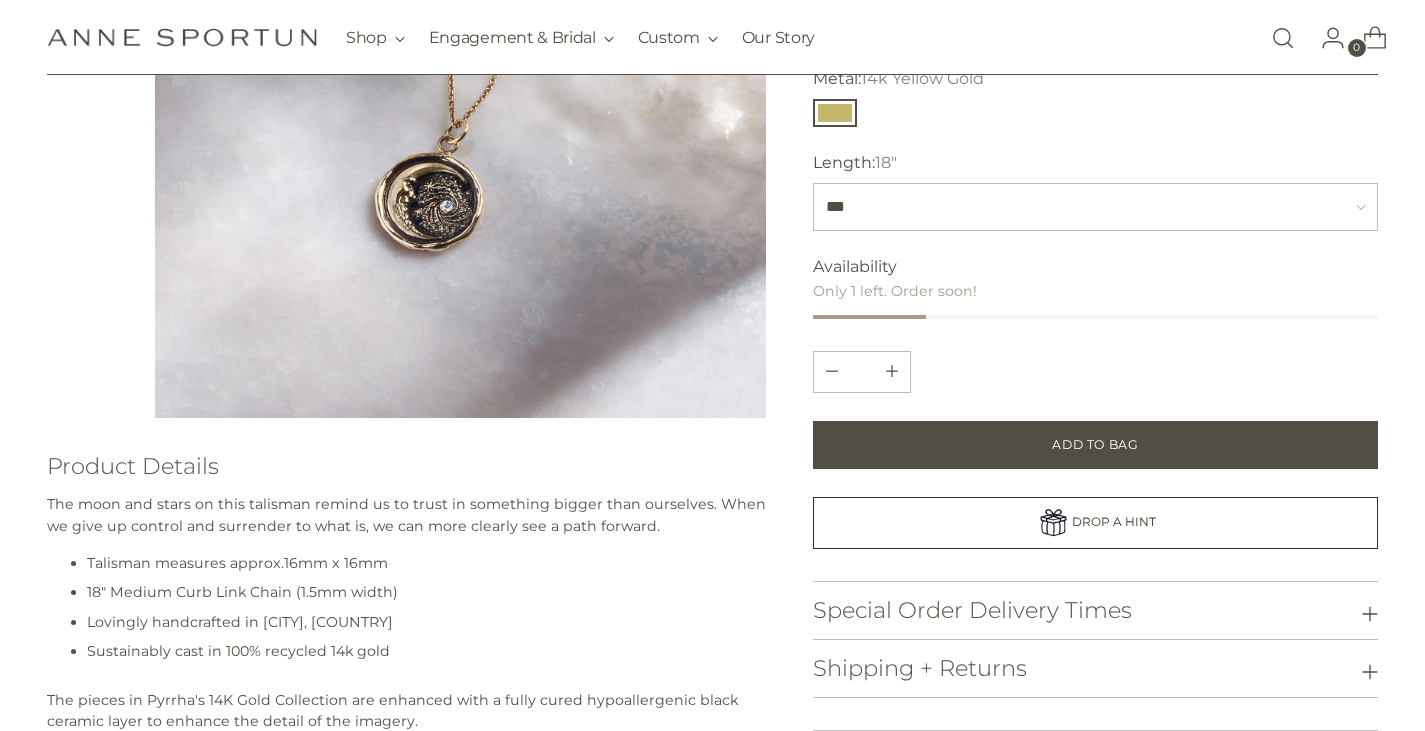 type 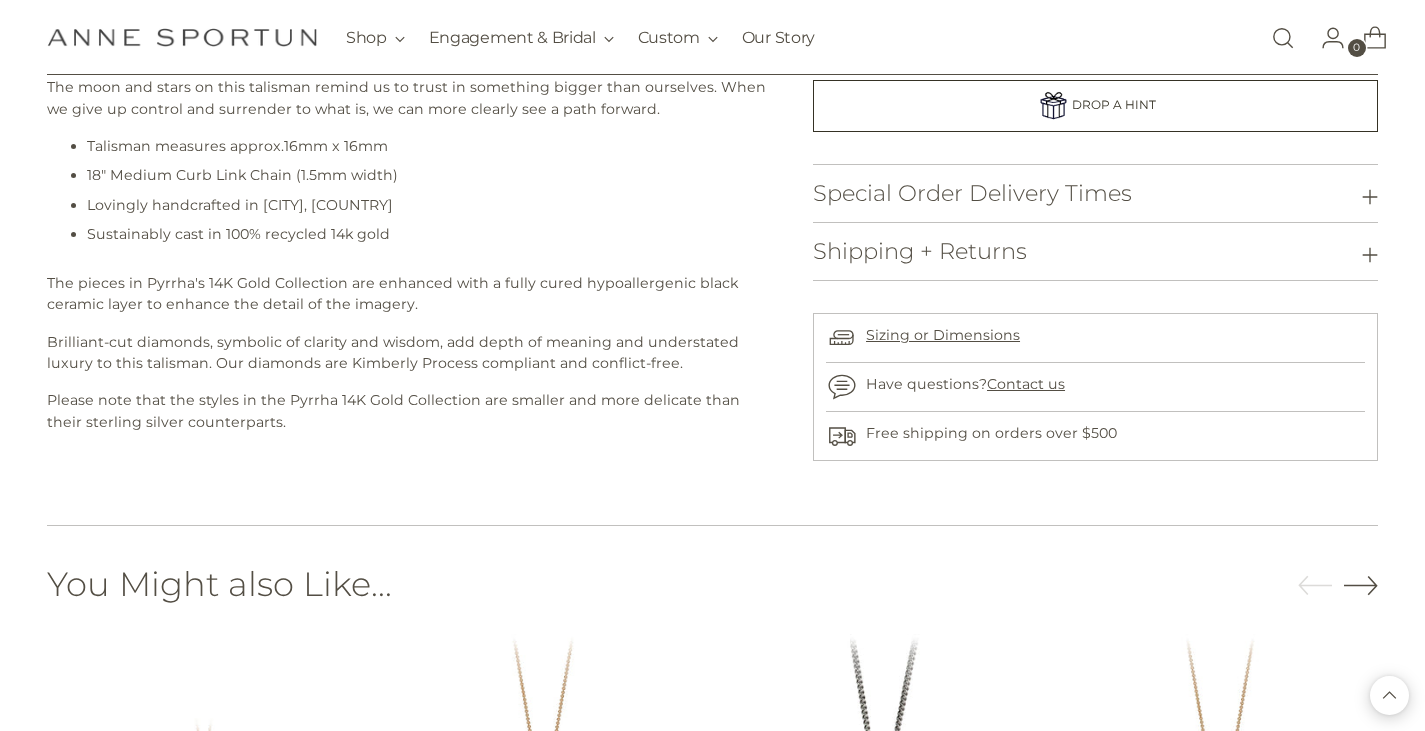 scroll, scrollTop: 806, scrollLeft: 0, axis: vertical 